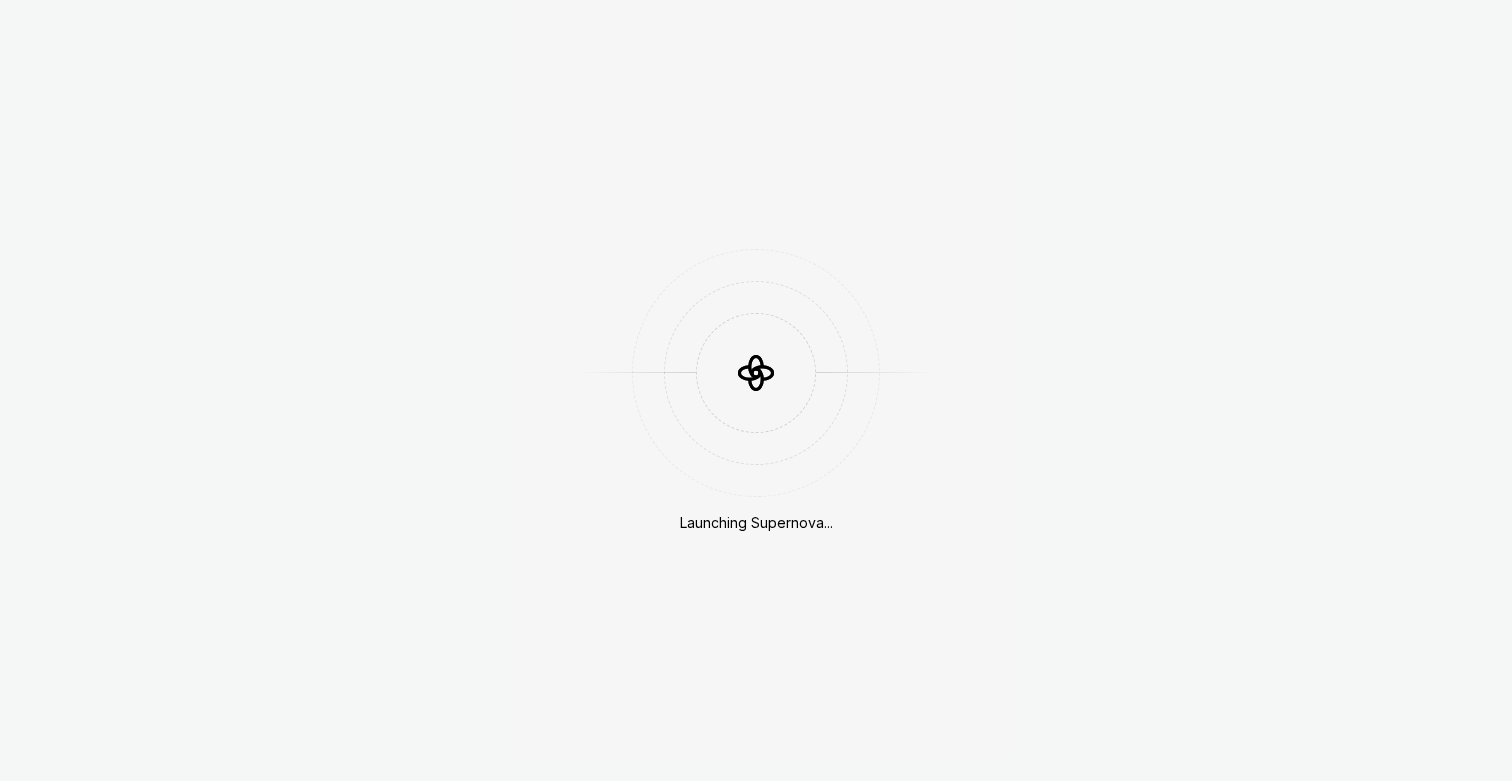 scroll, scrollTop: 0, scrollLeft: 0, axis: both 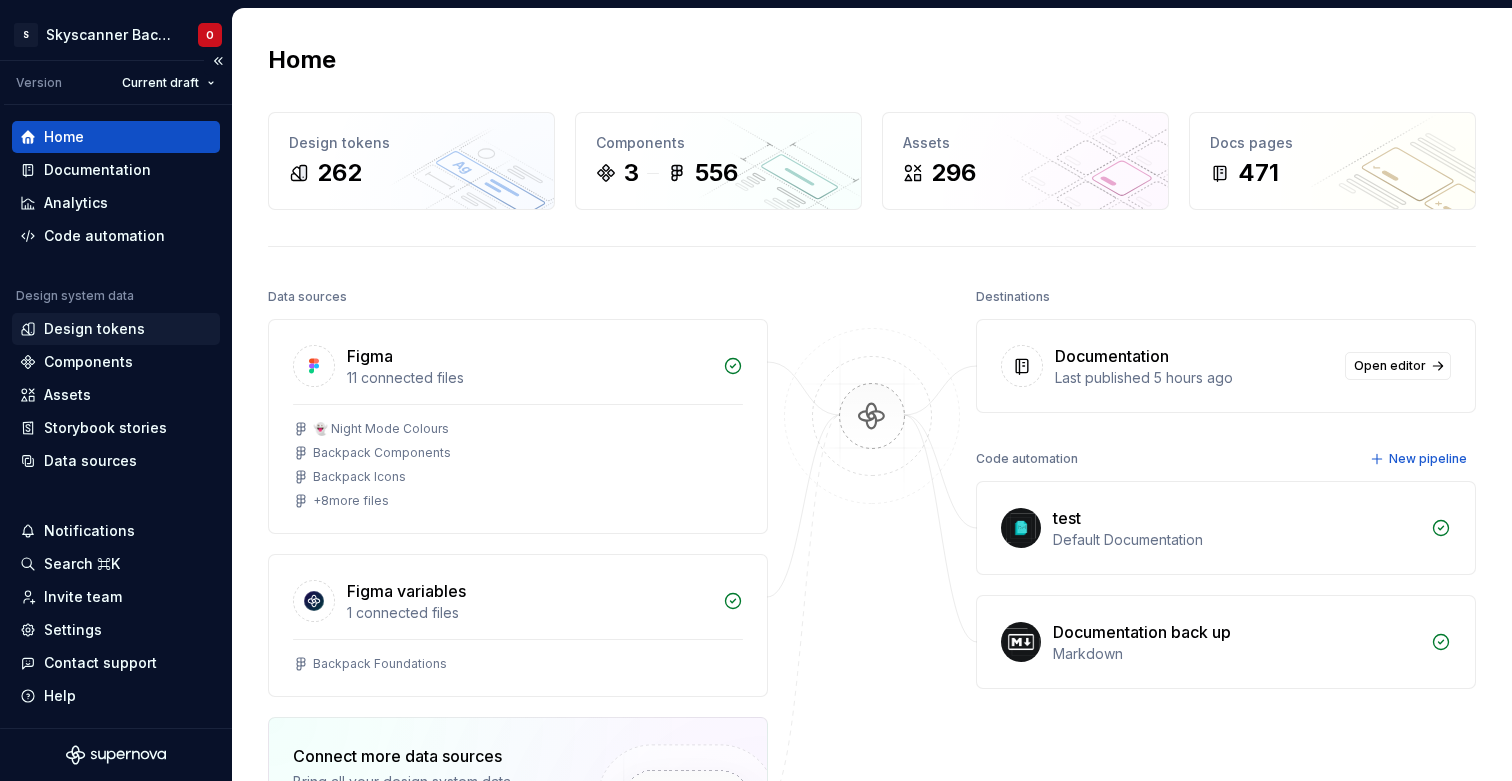 click on "Design tokens" at bounding box center (94, 329) 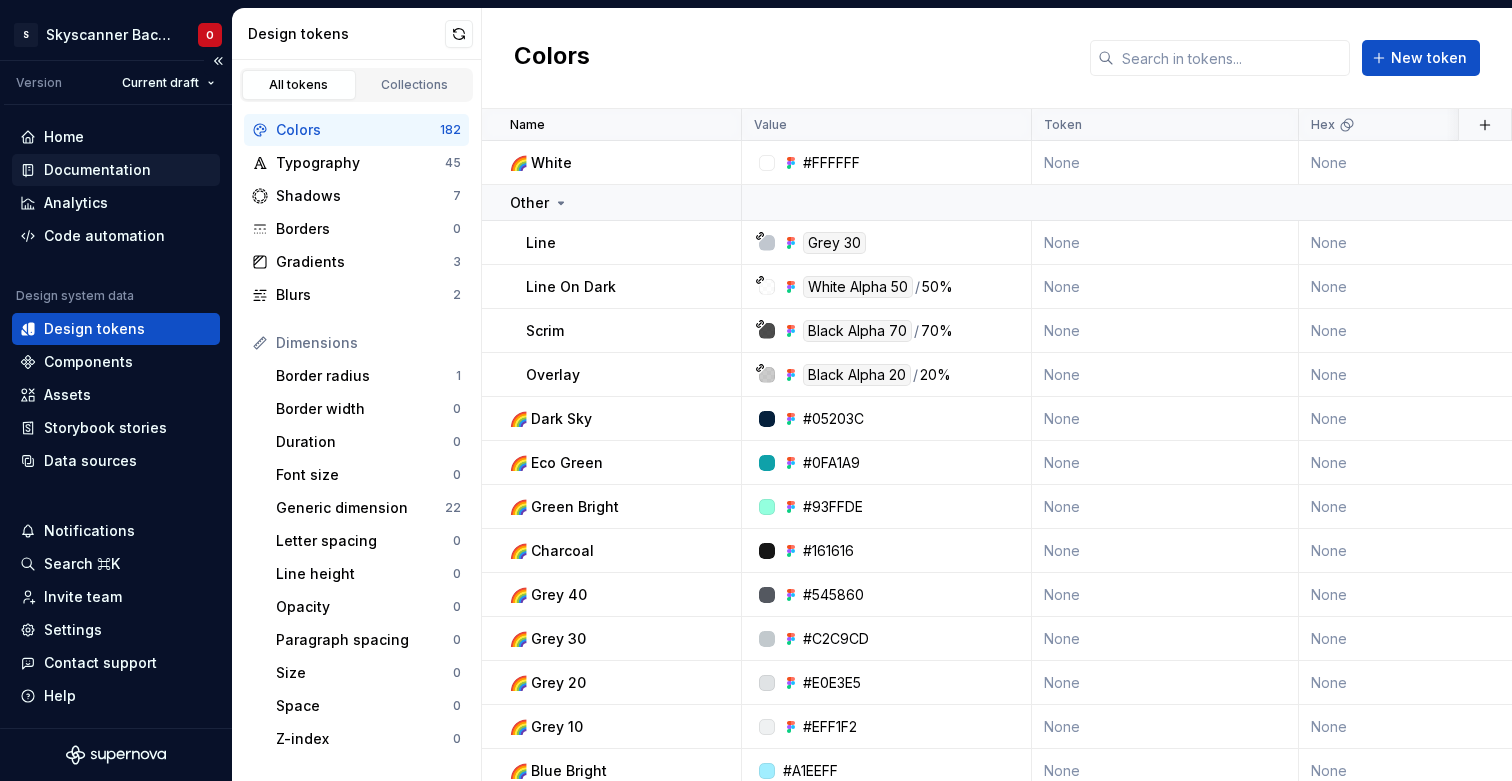 click on "Documentation" at bounding box center (97, 170) 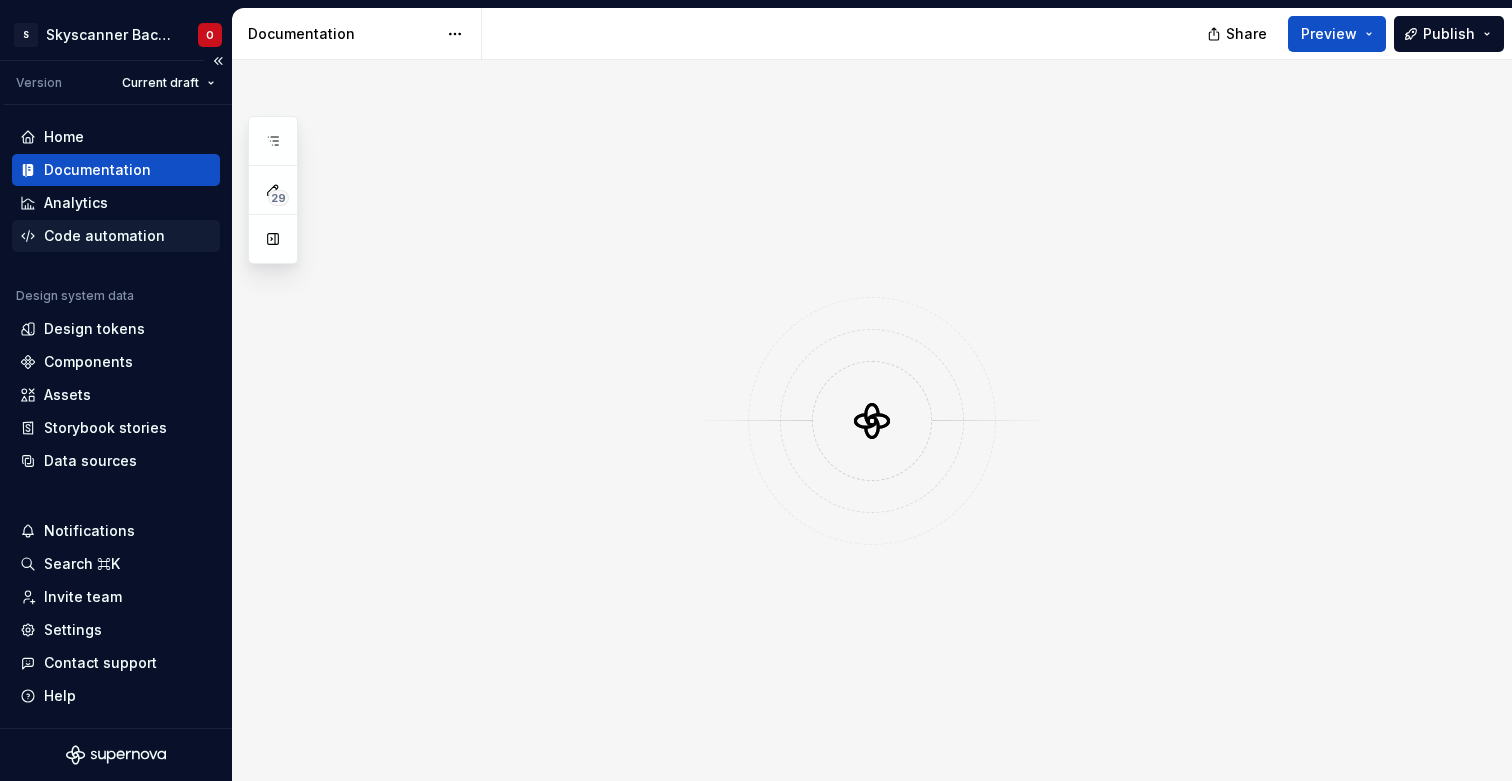 click on "Code automation" at bounding box center [104, 236] 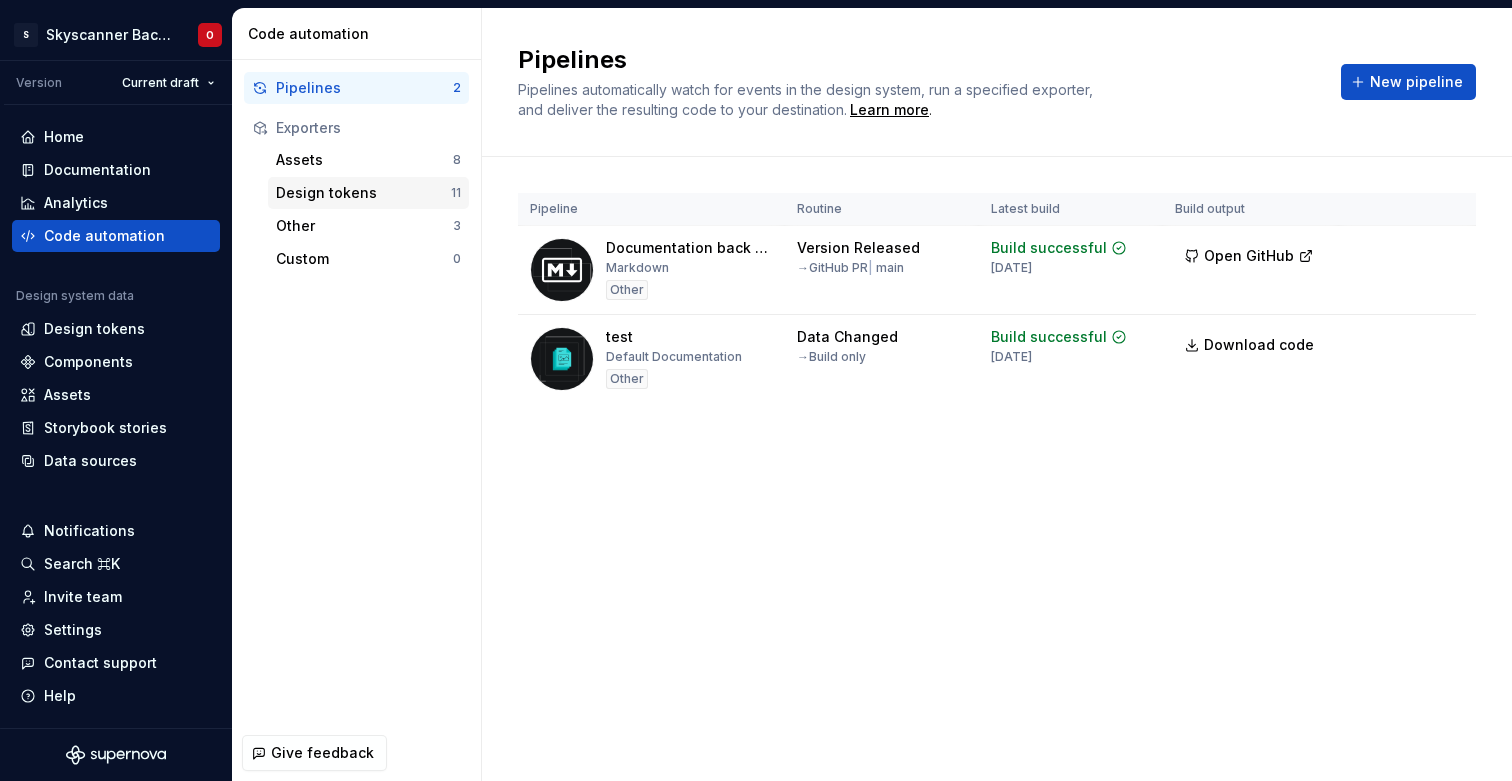 click on "Design tokens" at bounding box center (363, 193) 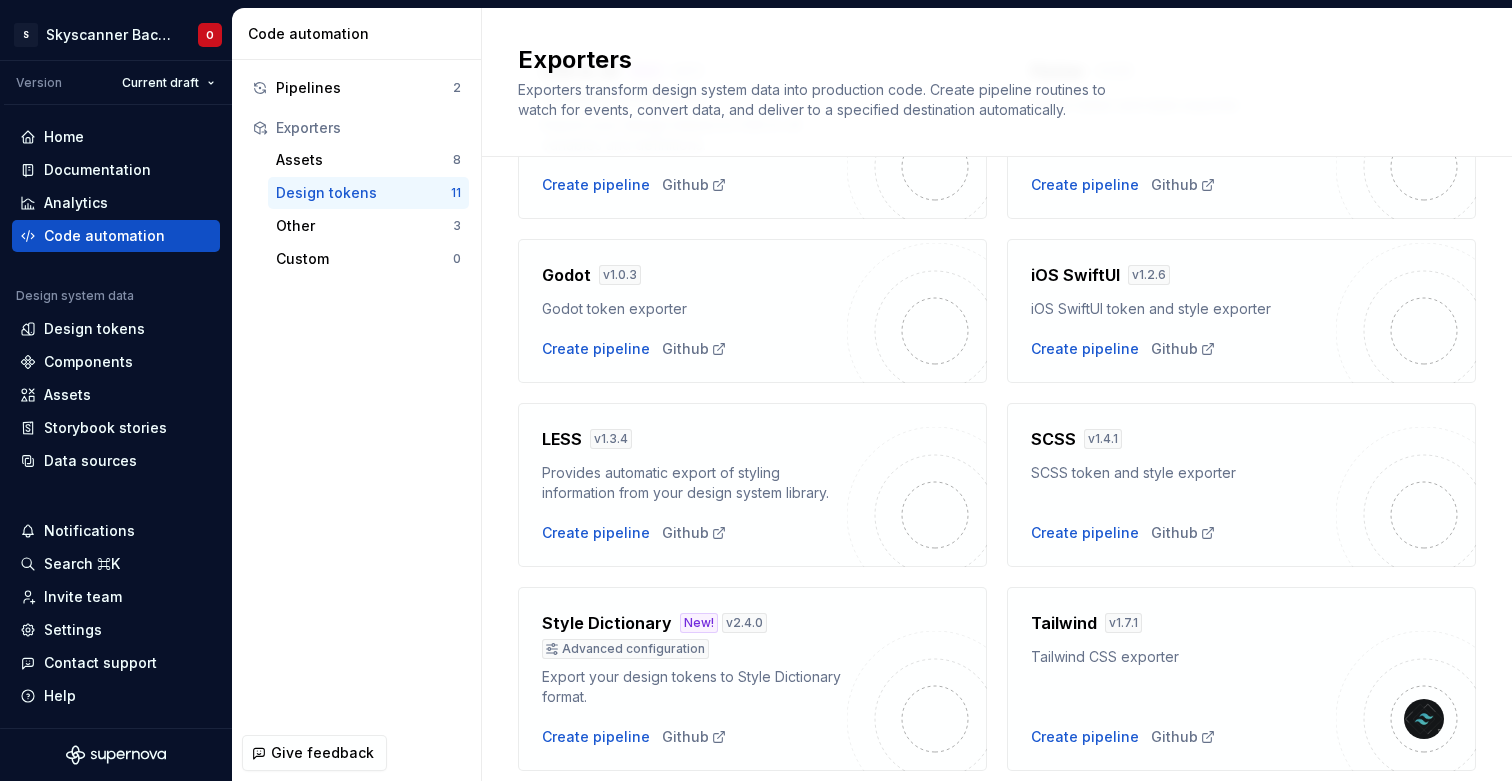 scroll, scrollTop: 388, scrollLeft: 0, axis: vertical 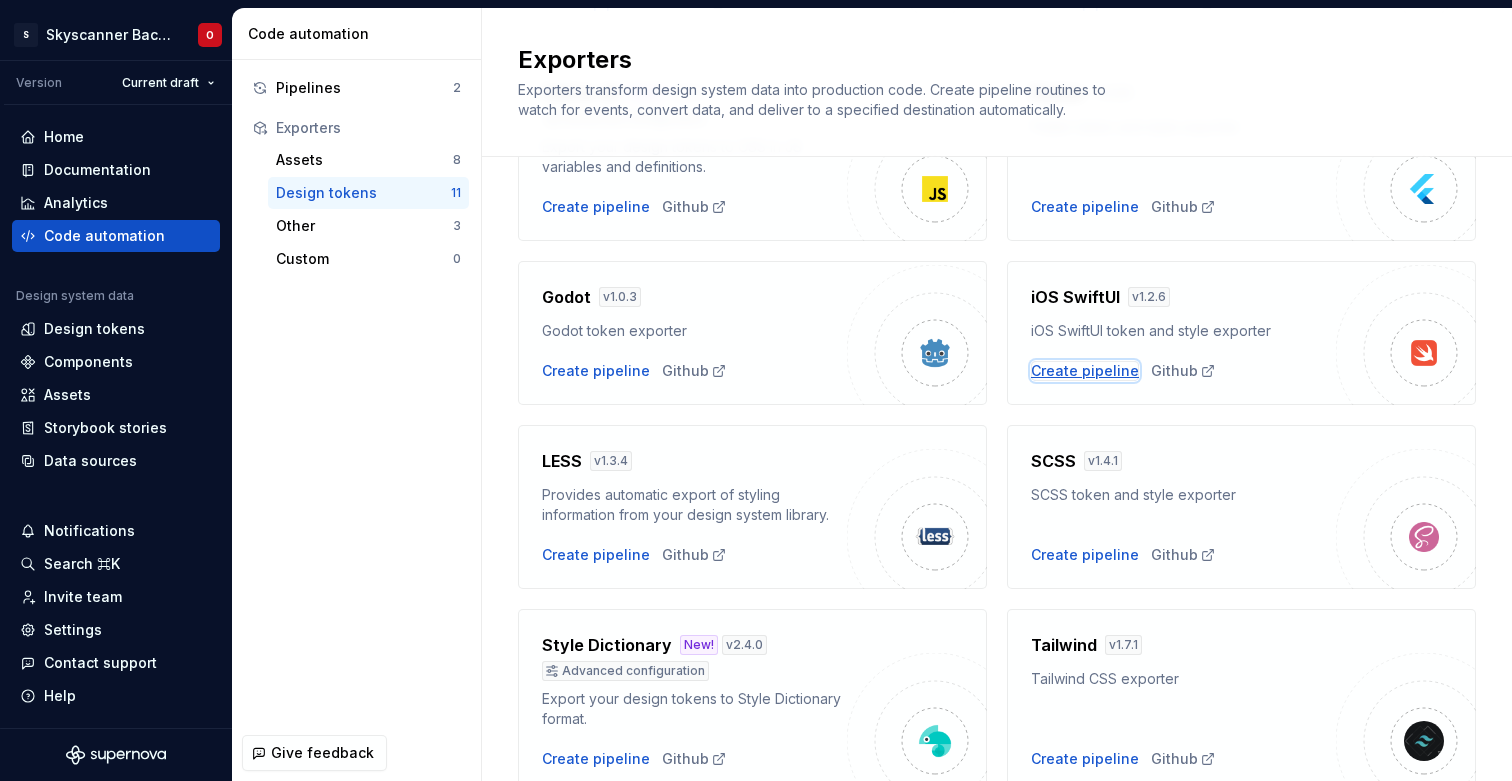 click on "Create pipeline" at bounding box center (1085, 371) 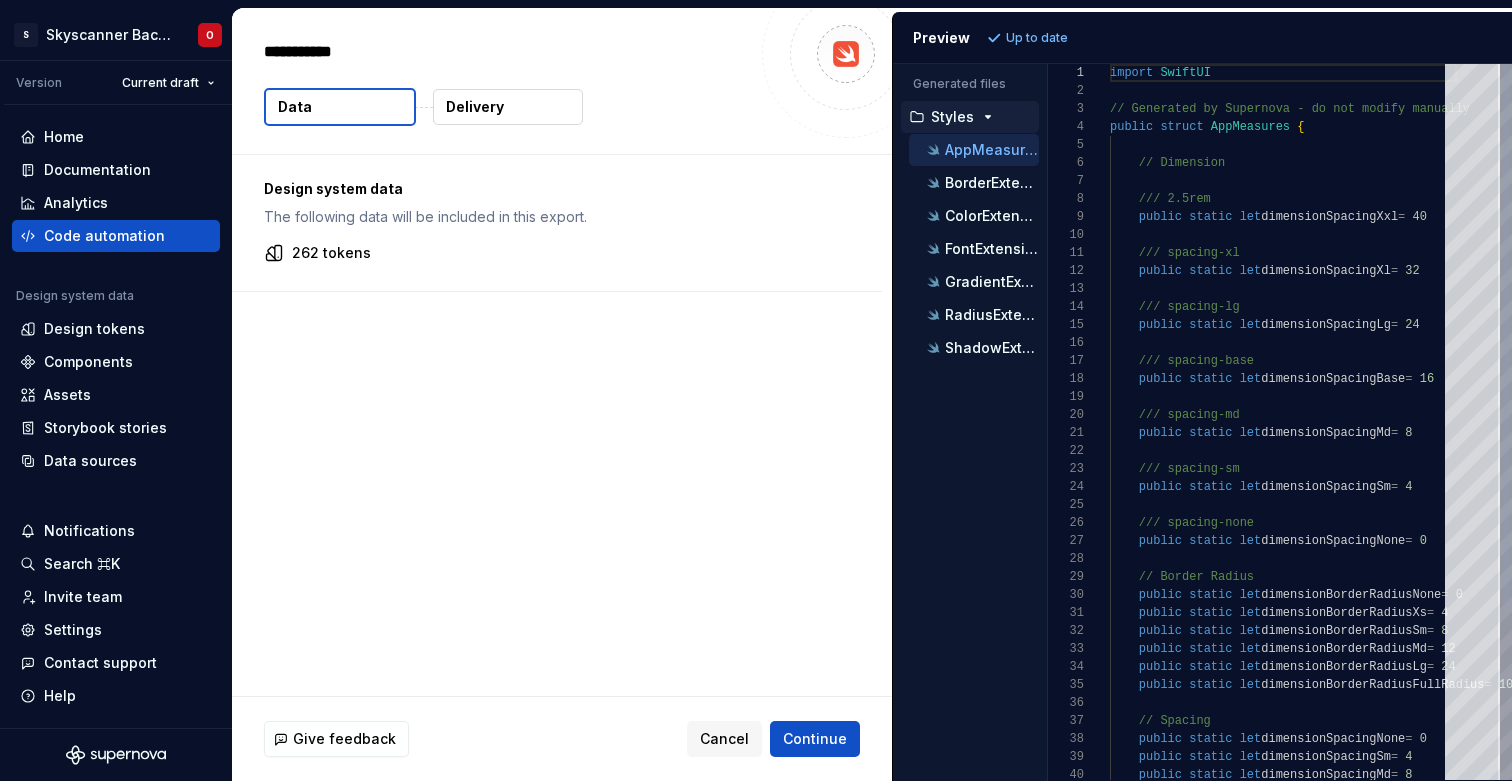 type on "*" 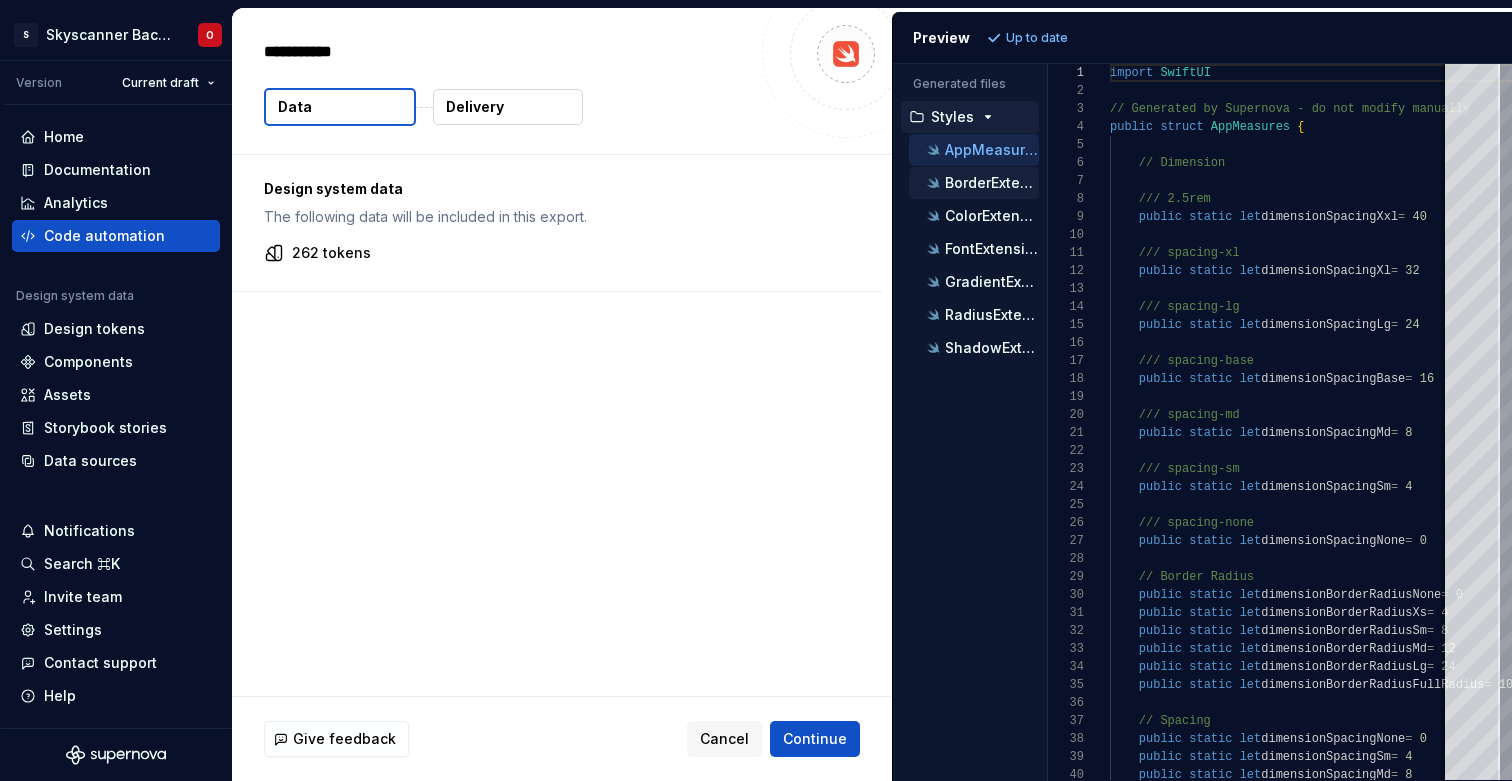 click on "BorderExtension.swift" at bounding box center (992, 183) 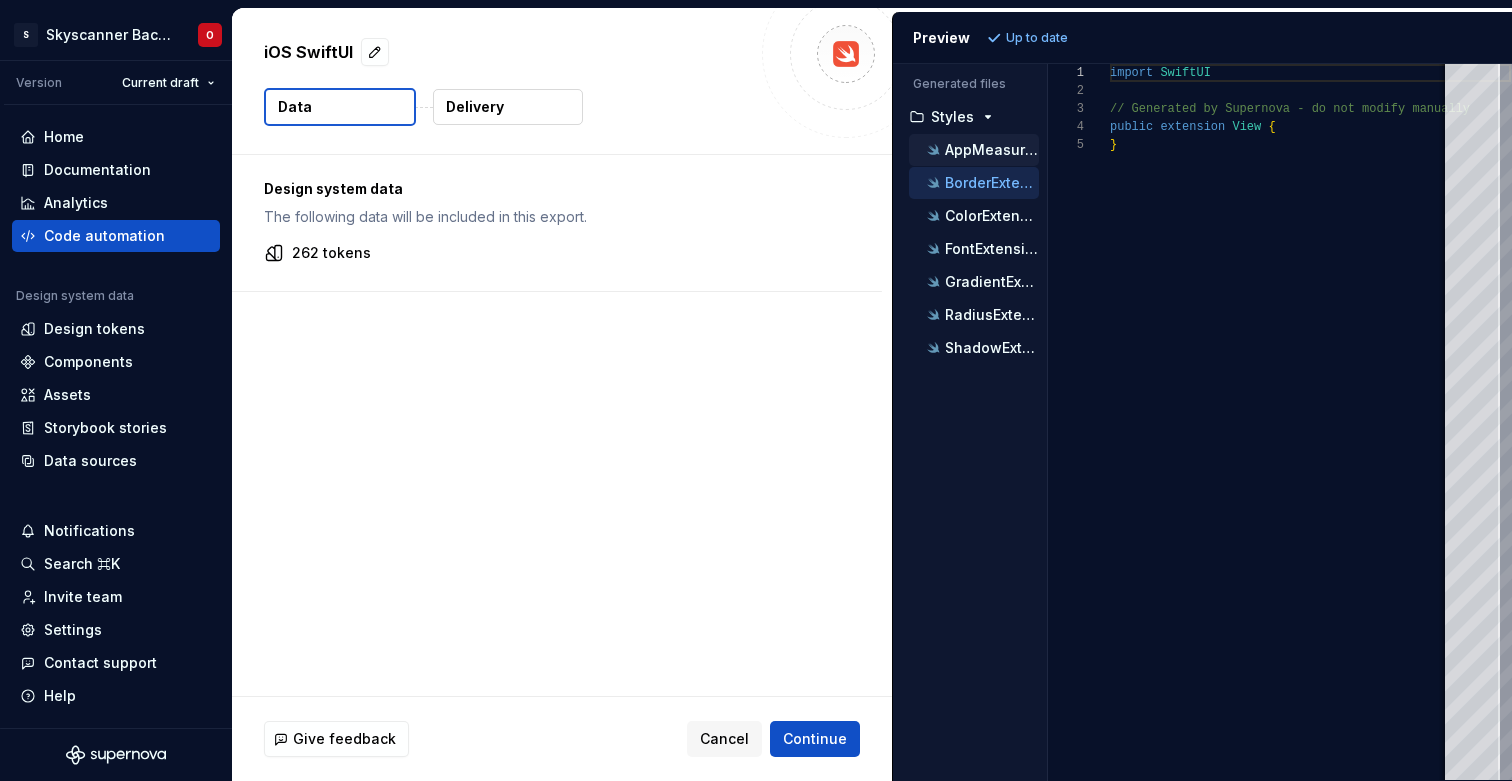 click on "AppMeasures.swift" at bounding box center (992, 150) 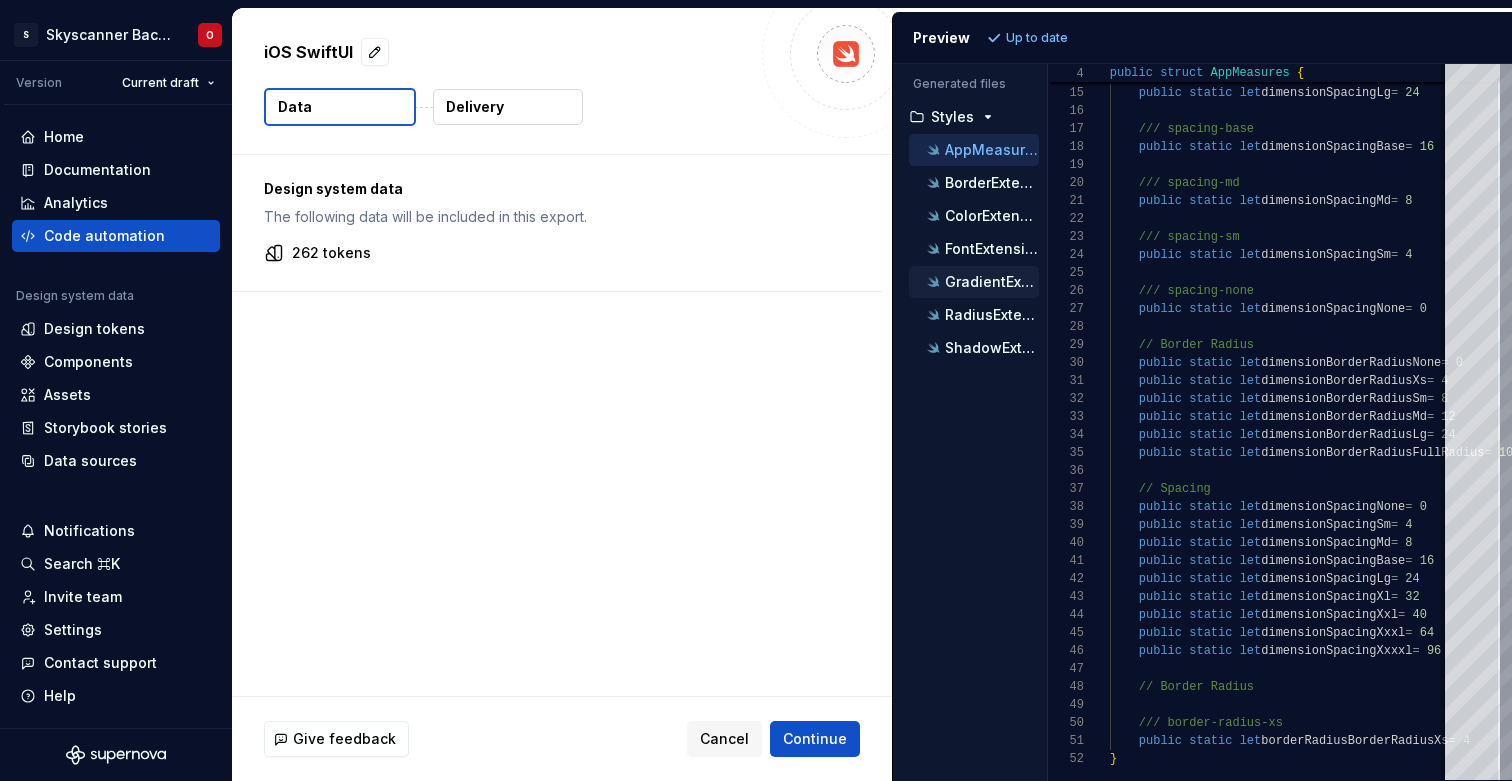 click on "GradientExtension.swift" at bounding box center (992, 282) 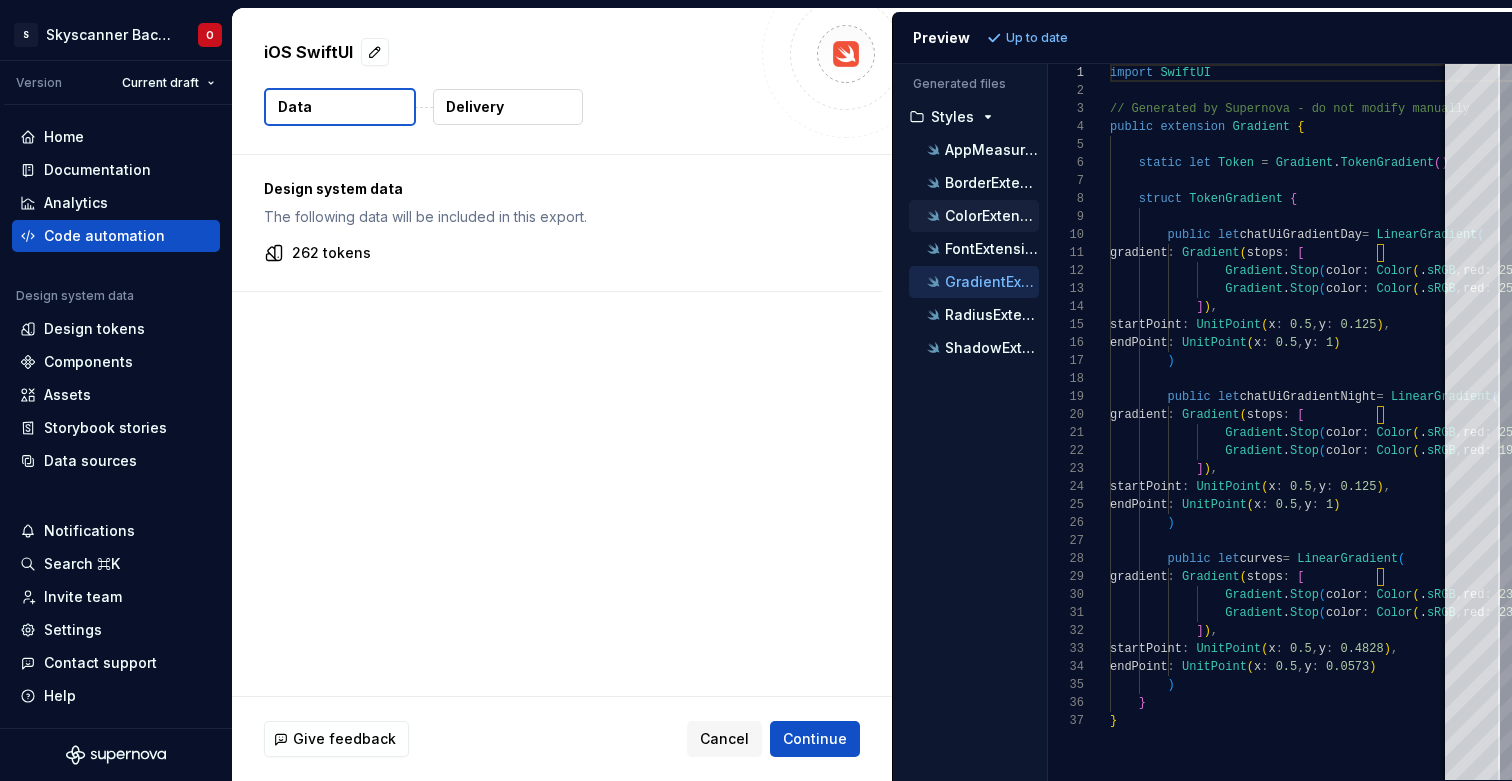 click on "ColorExtension.swift" at bounding box center (992, 216) 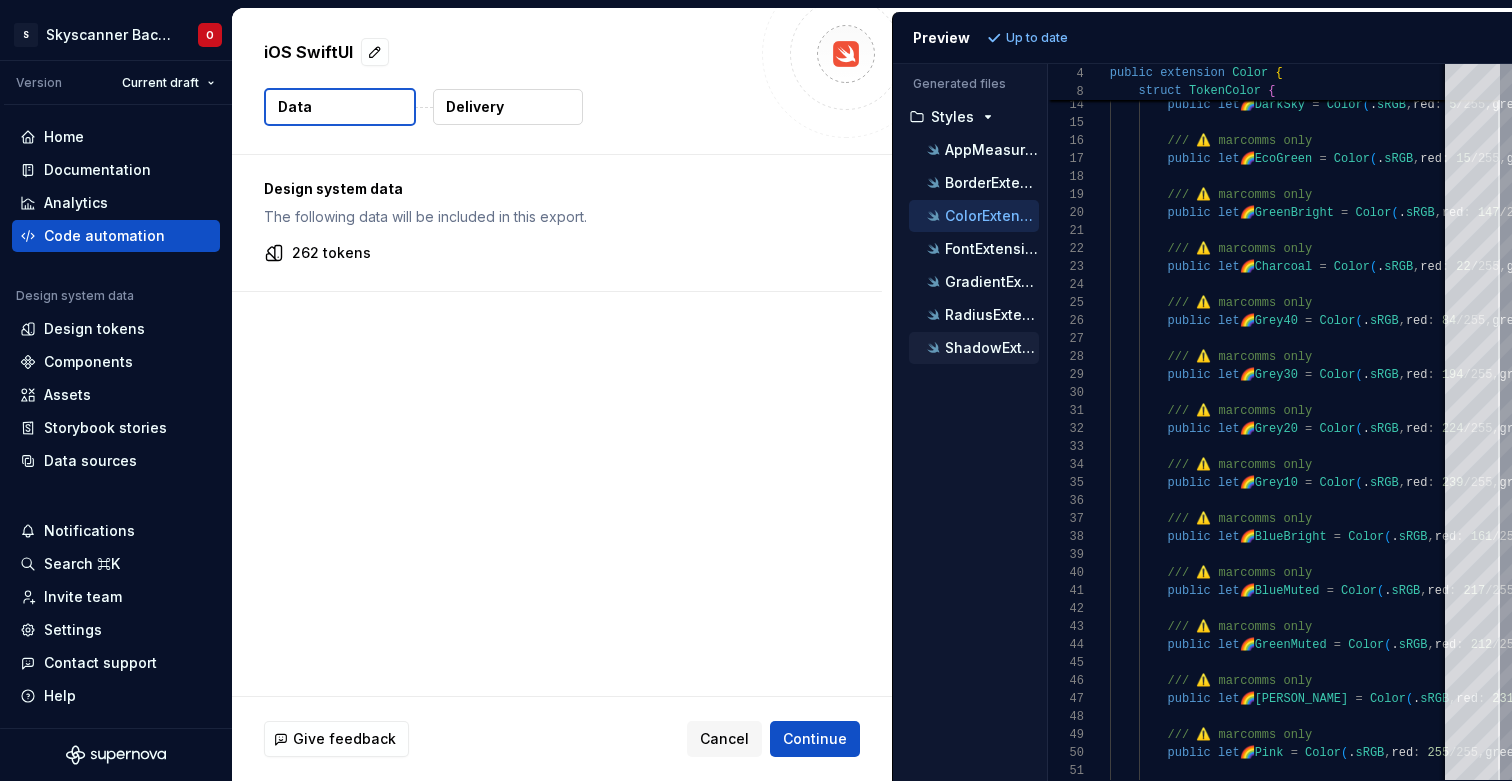 click on "ShadowExtension.swift" at bounding box center (981, 348) 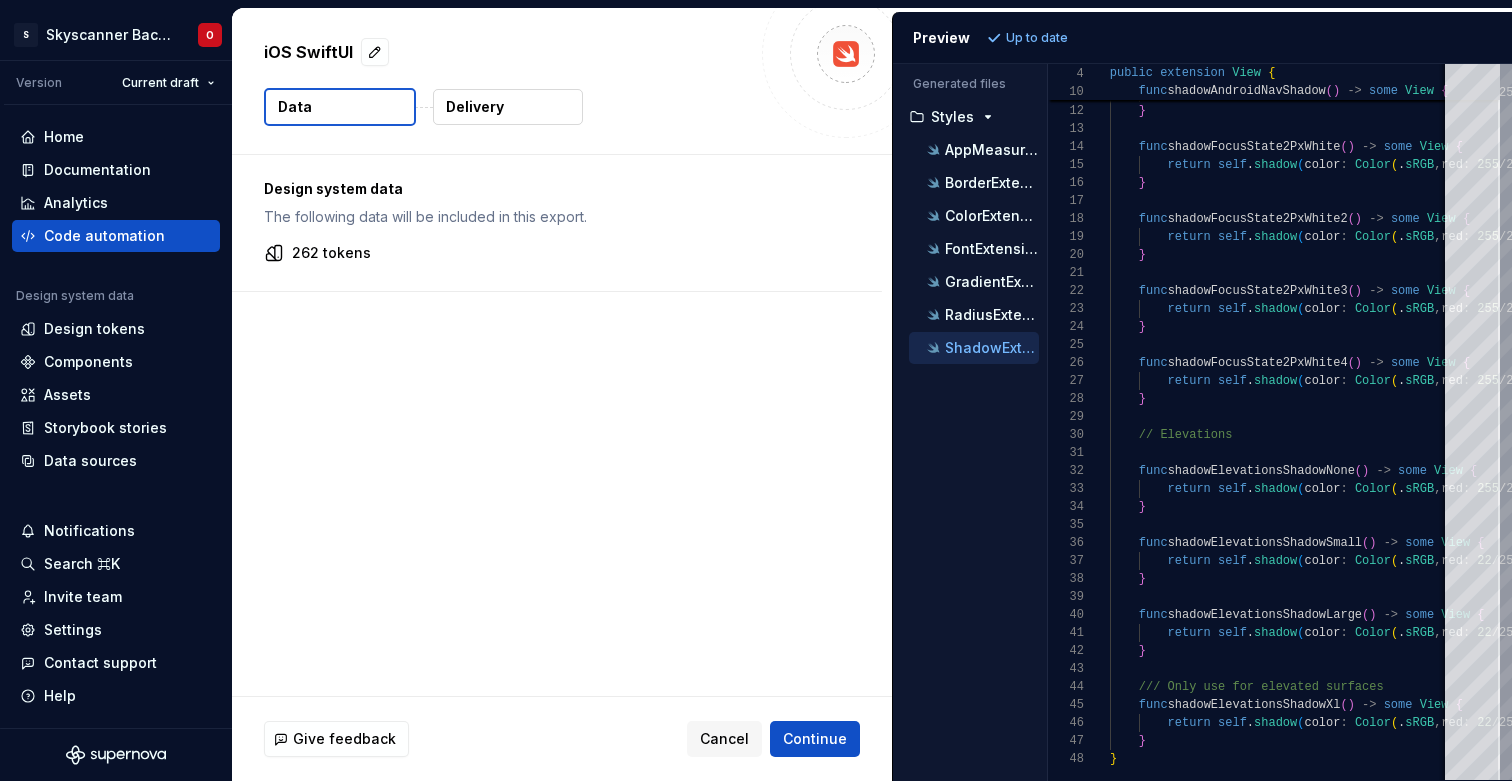 click on "Delivery" at bounding box center (475, 107) 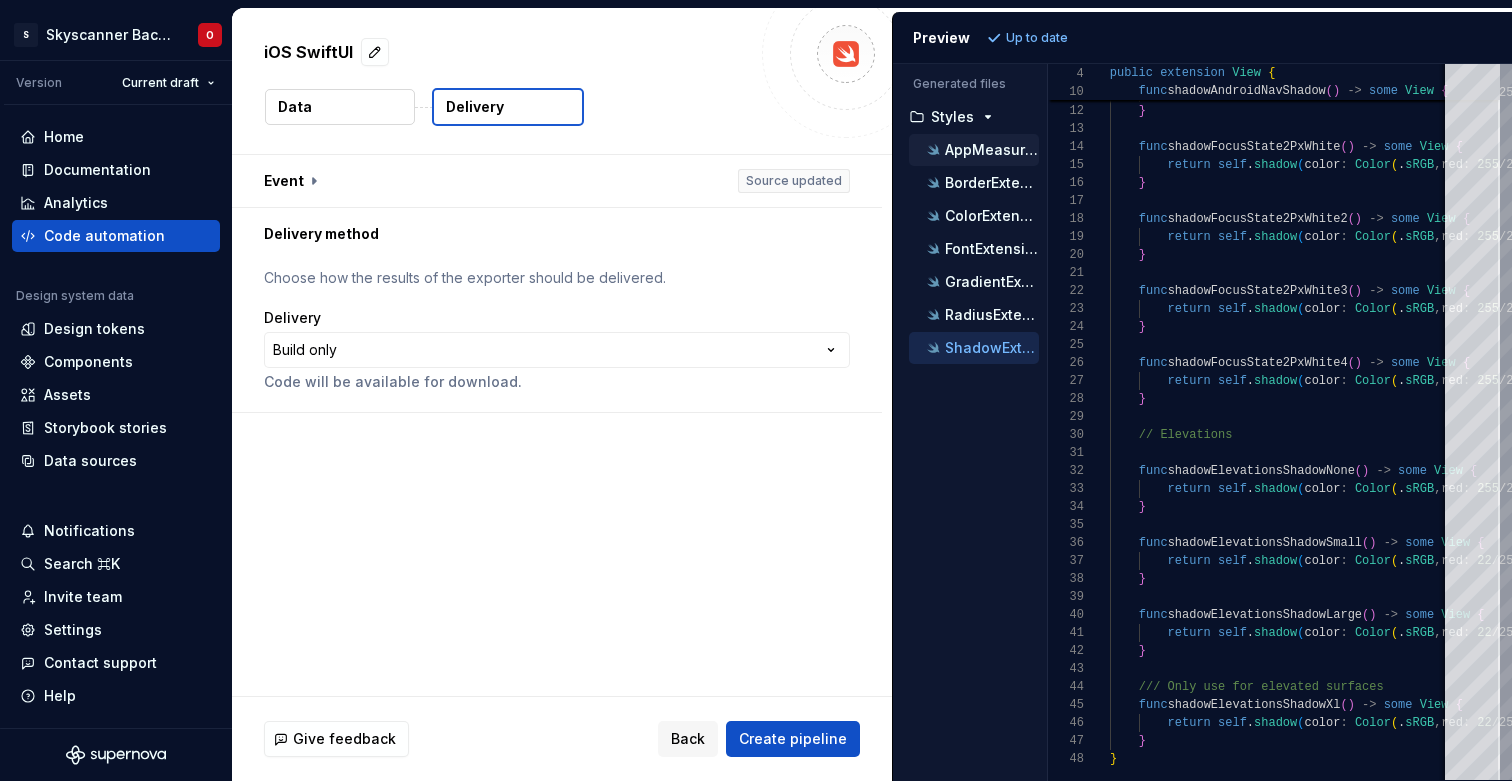 click on "AppMeasures.swift" at bounding box center [974, 150] 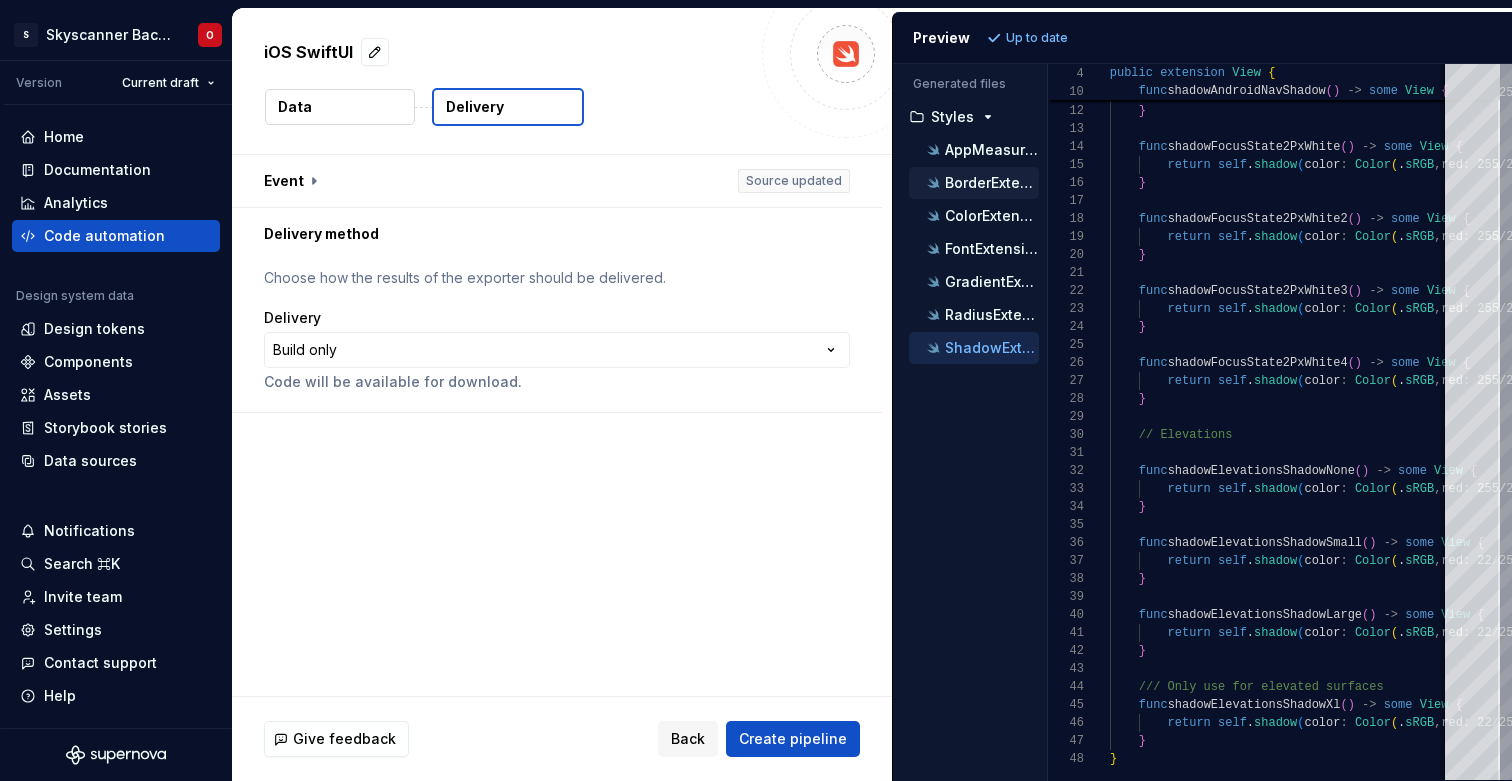 click on "BorderExtension.swift" at bounding box center [974, 183] 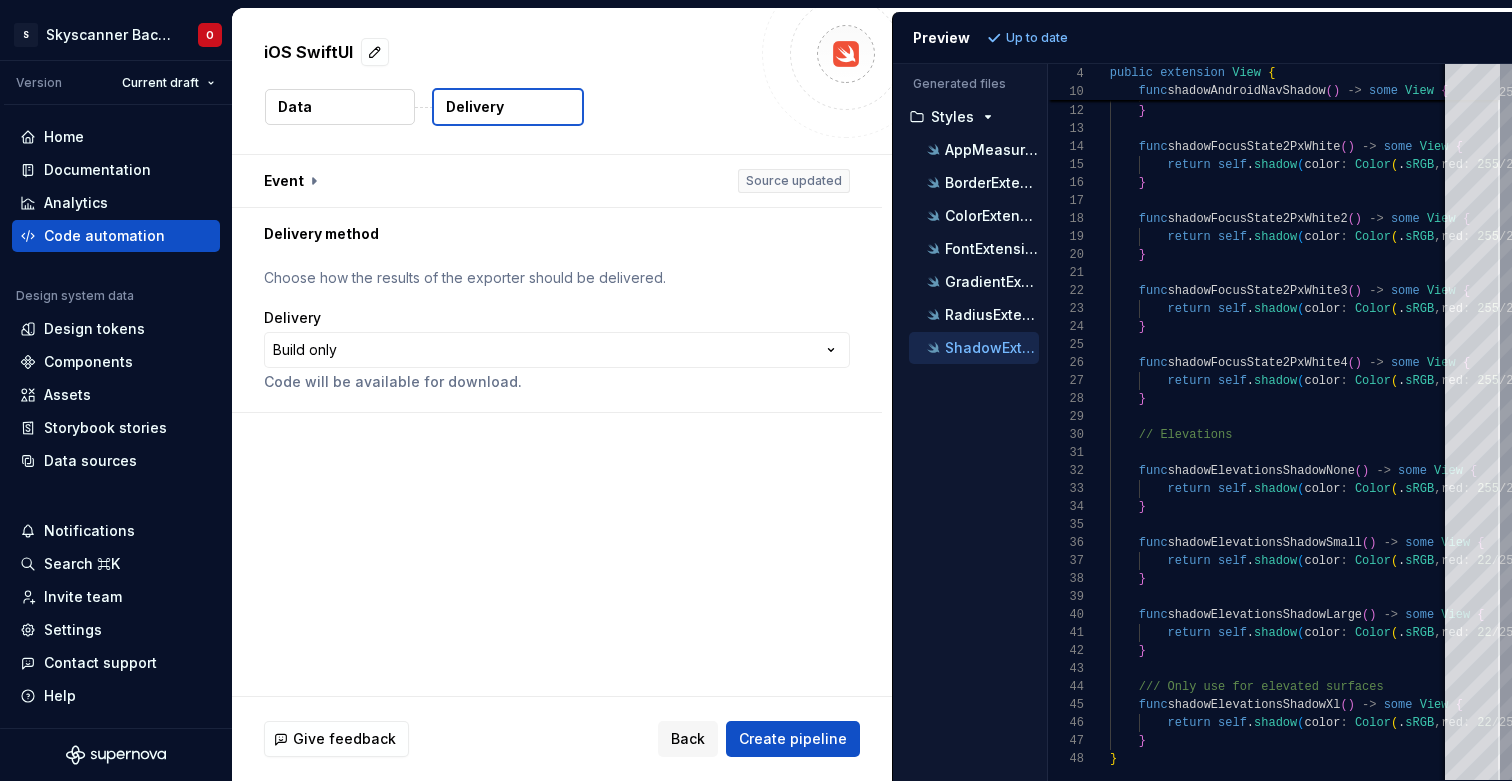 click on "Data" at bounding box center (340, 107) 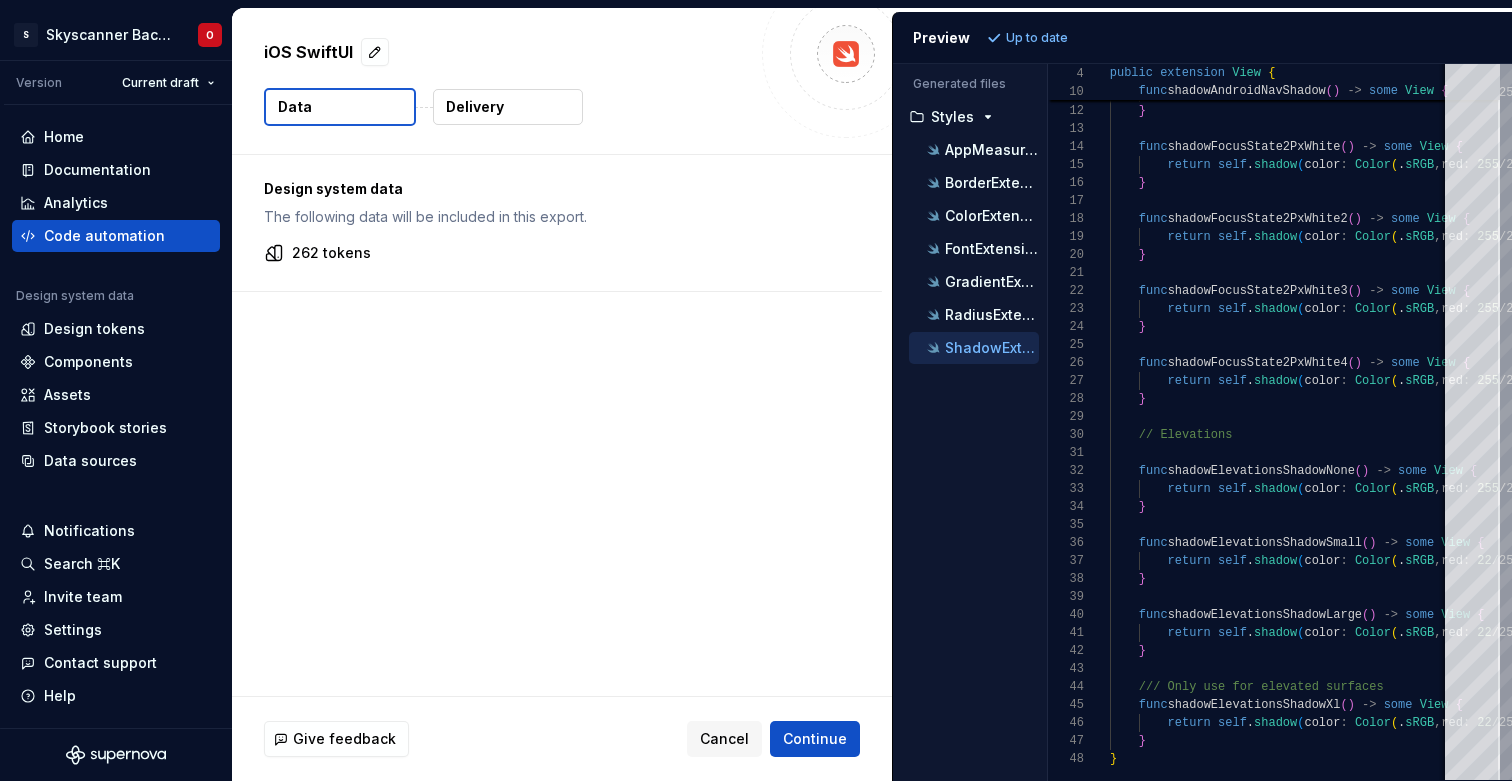 click on "Design system data" at bounding box center [557, 189] 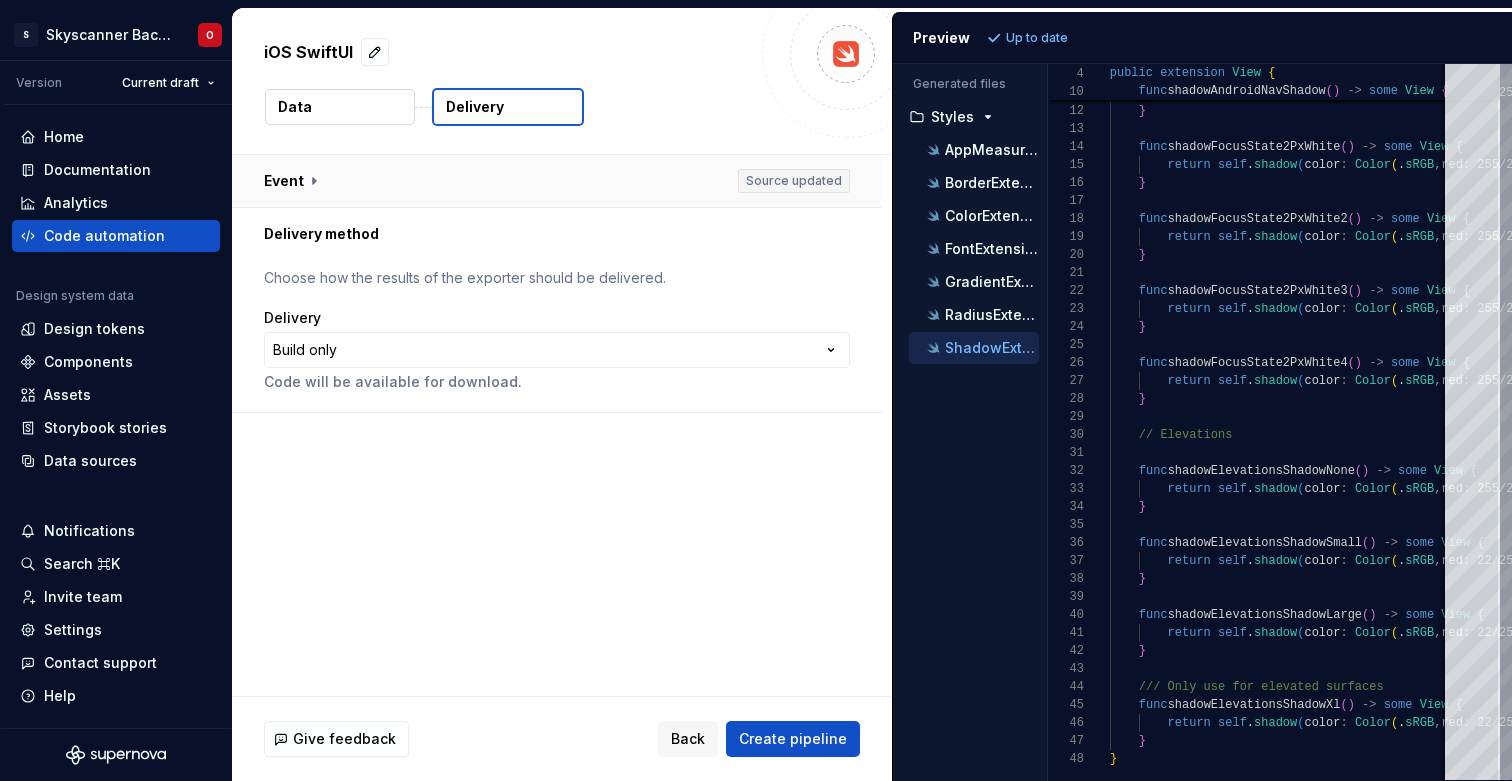 click at bounding box center [557, 181] 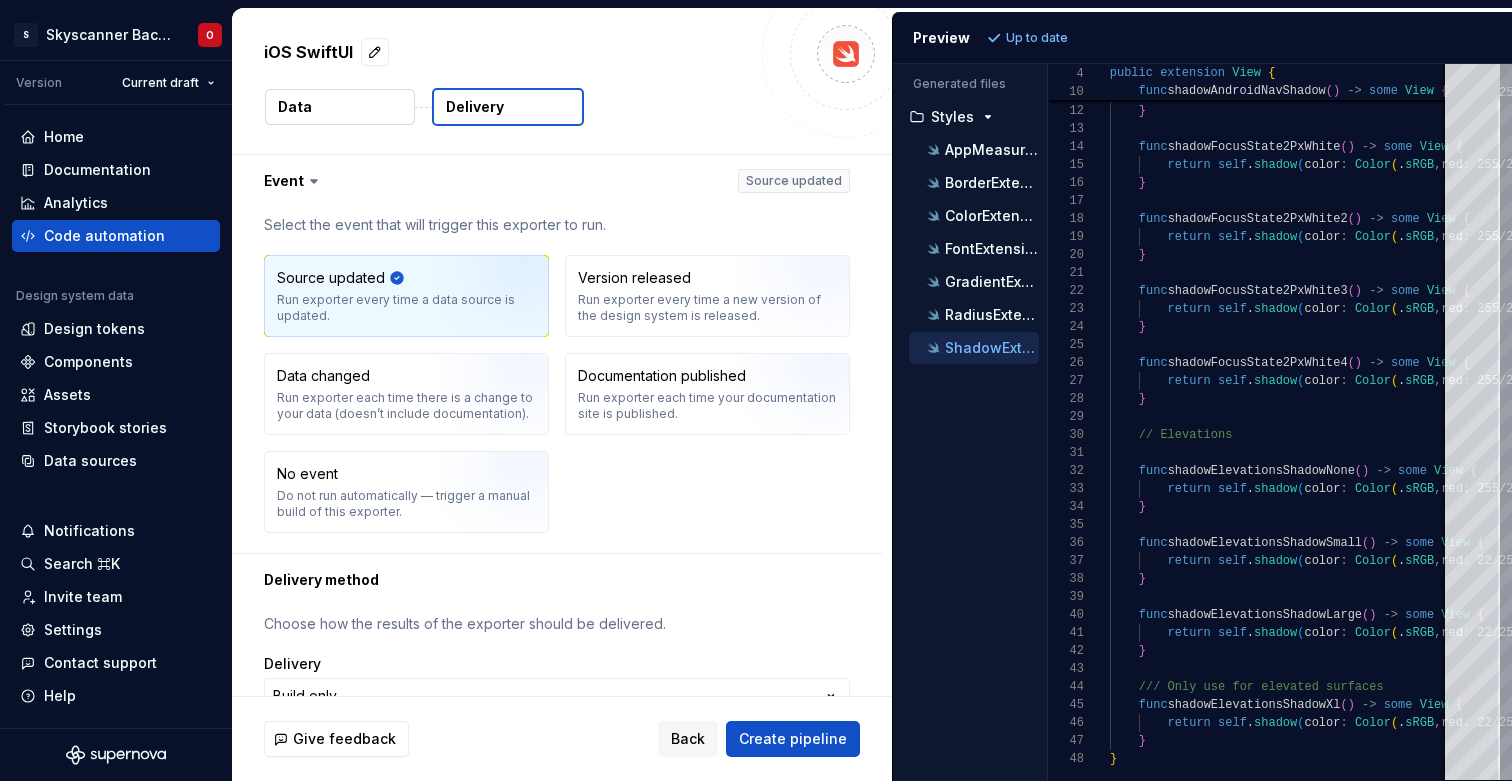 scroll, scrollTop: 63, scrollLeft: 0, axis: vertical 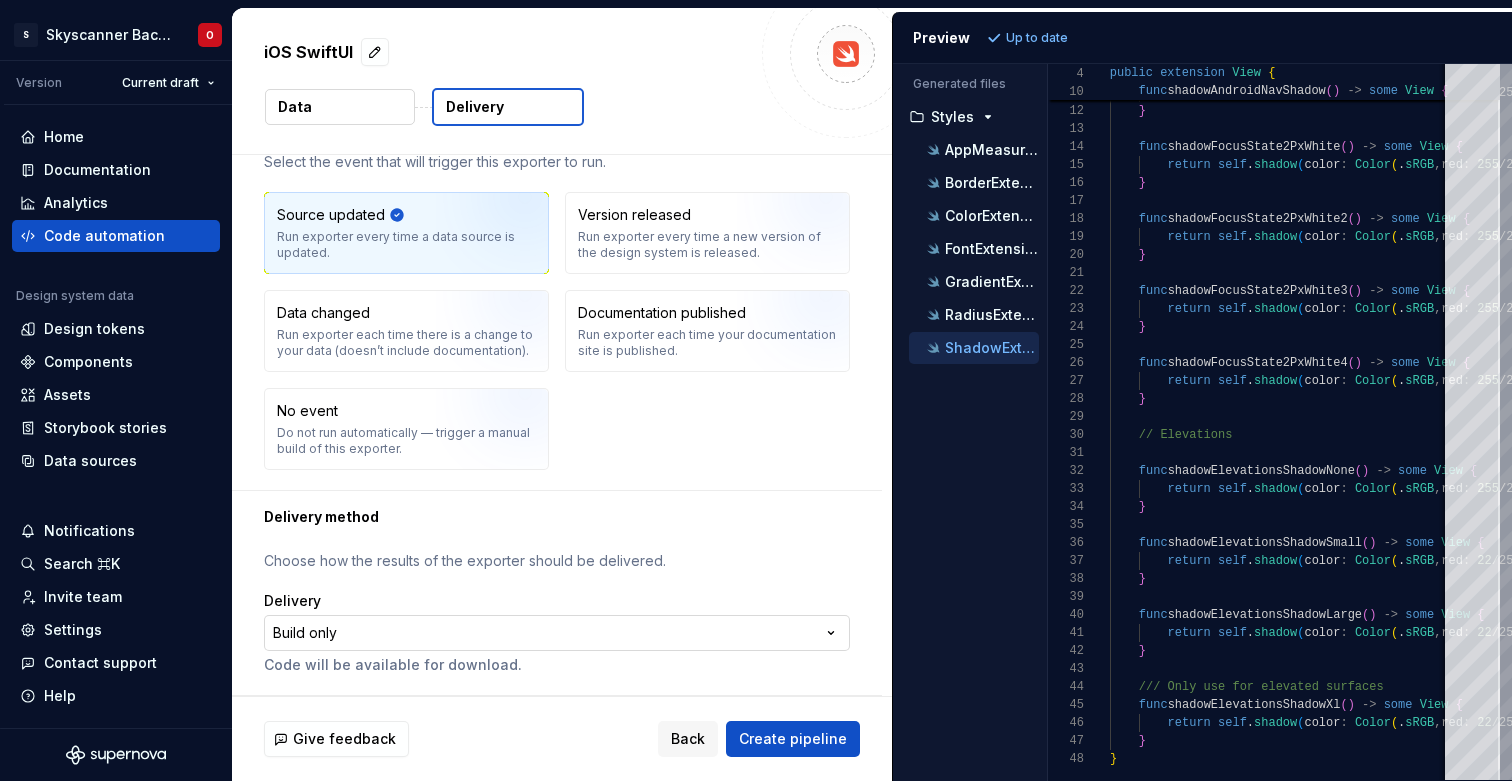 click on "**********" at bounding box center [756, 390] 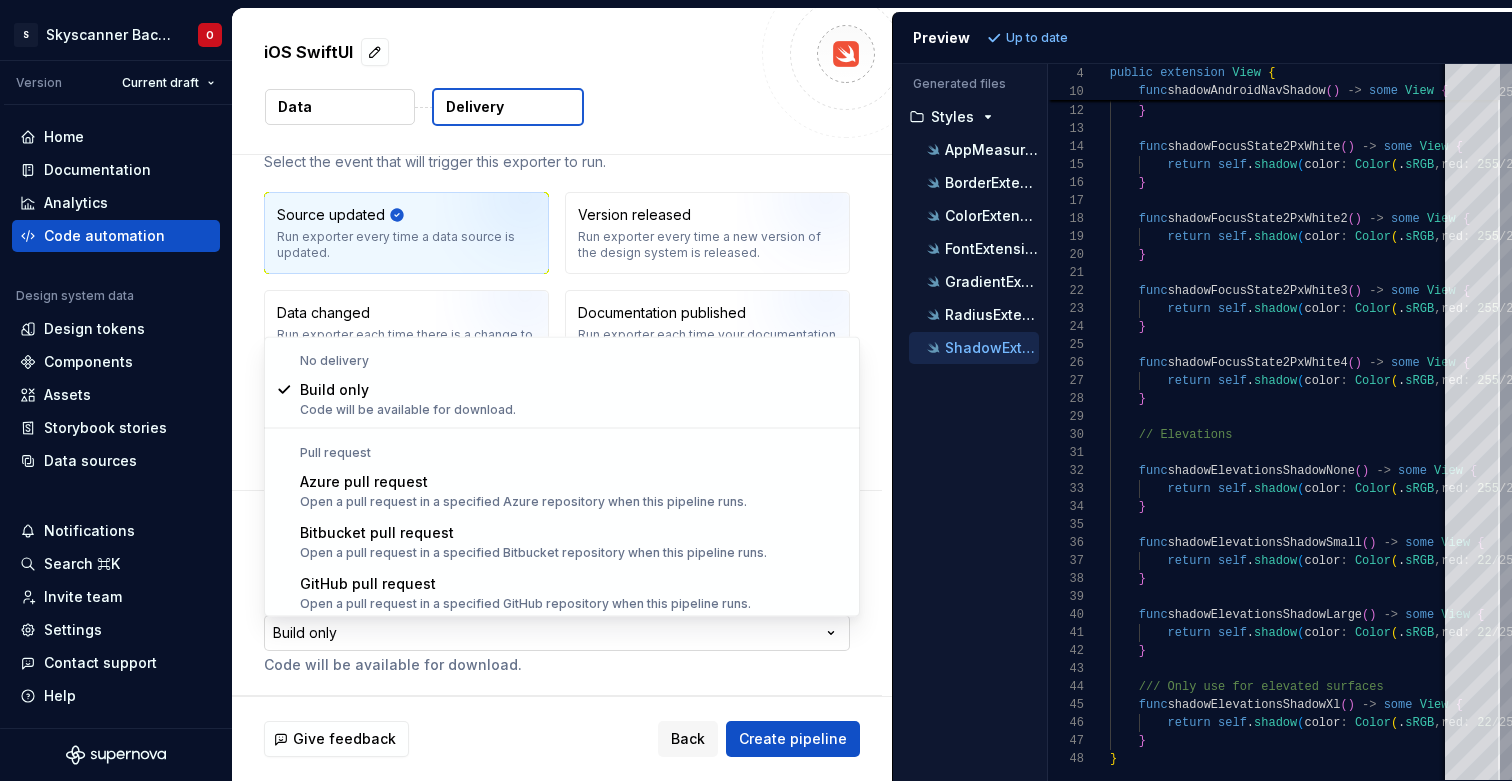 scroll, scrollTop: 63, scrollLeft: 0, axis: vertical 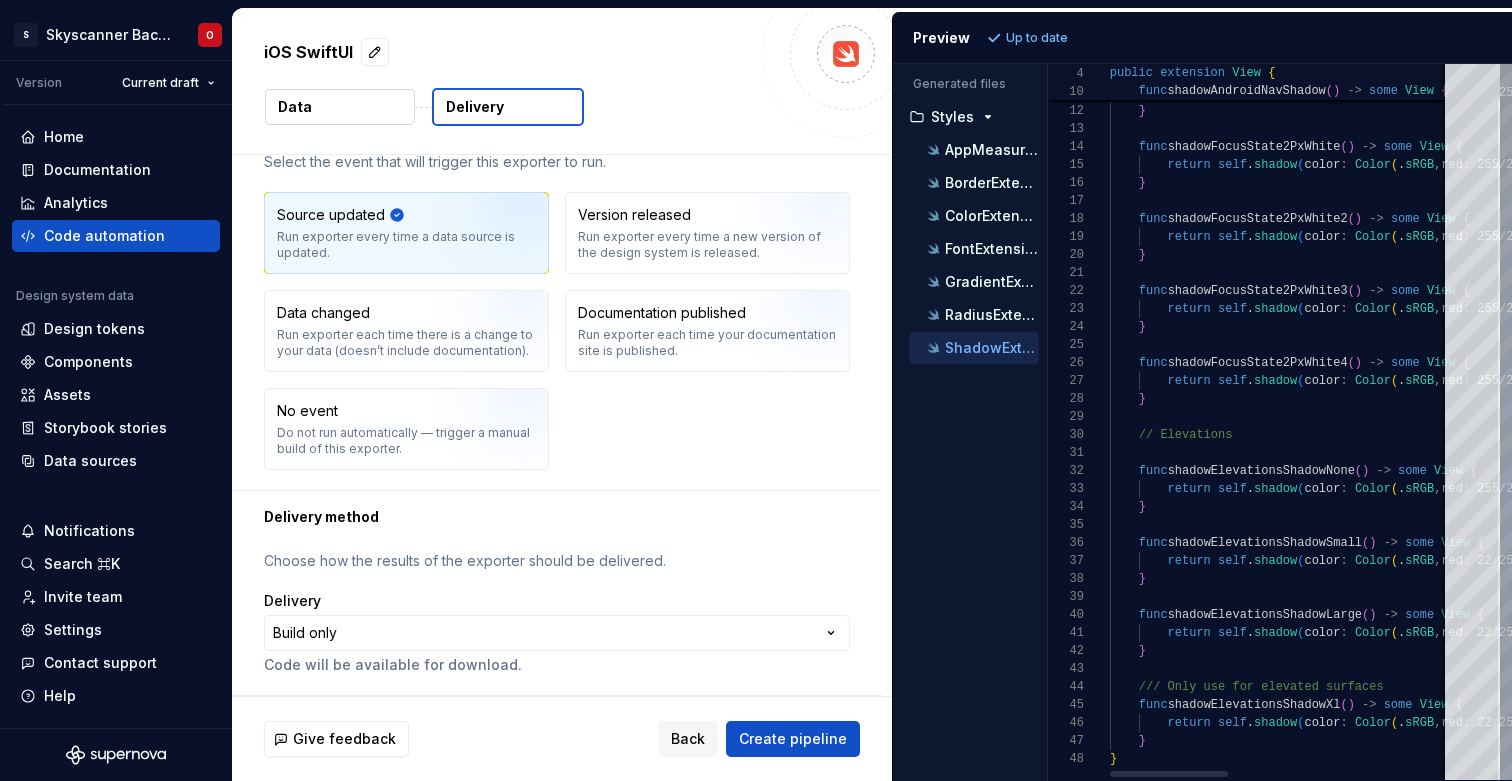 click on "**********" at bounding box center [756, 390] 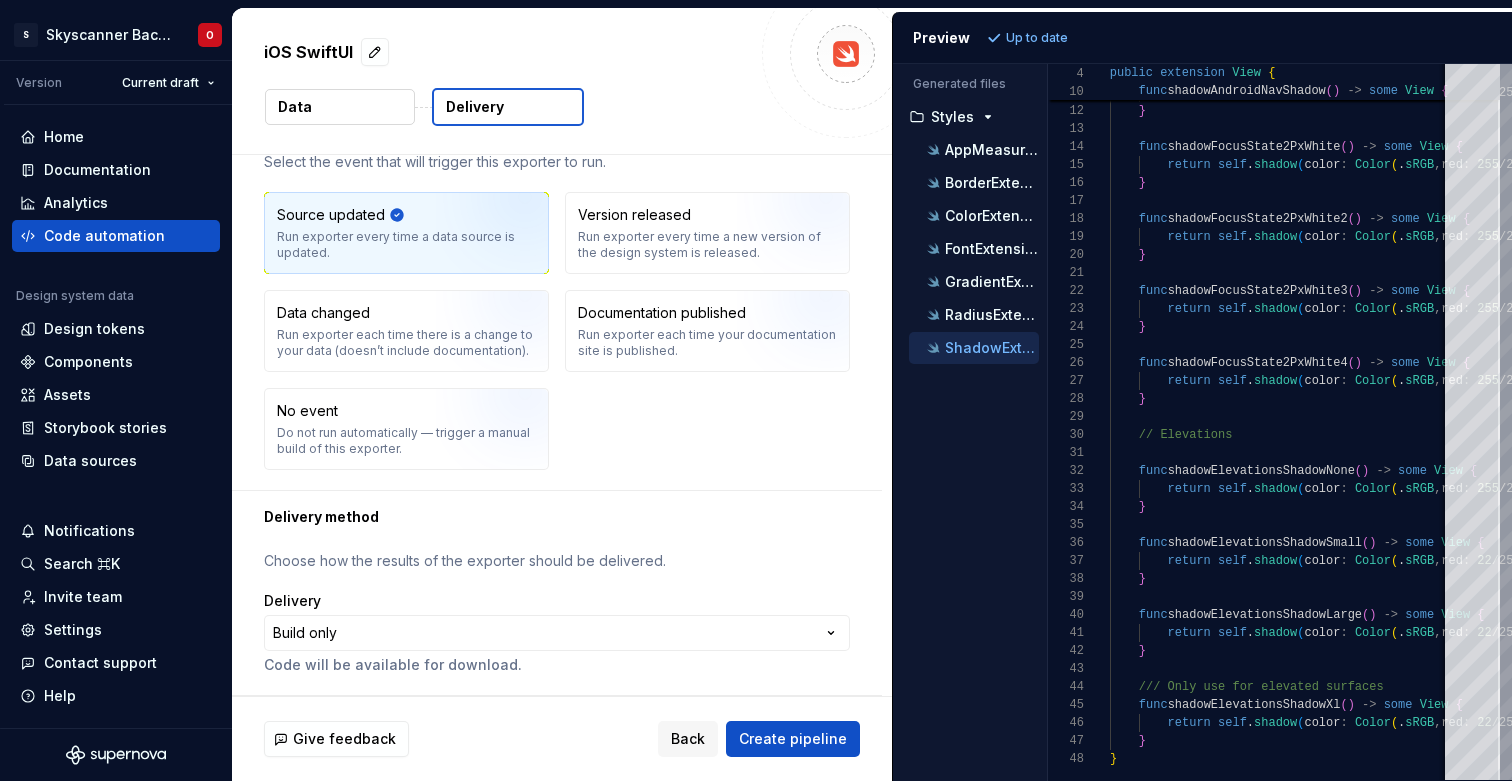 click on "Data" at bounding box center [340, 107] 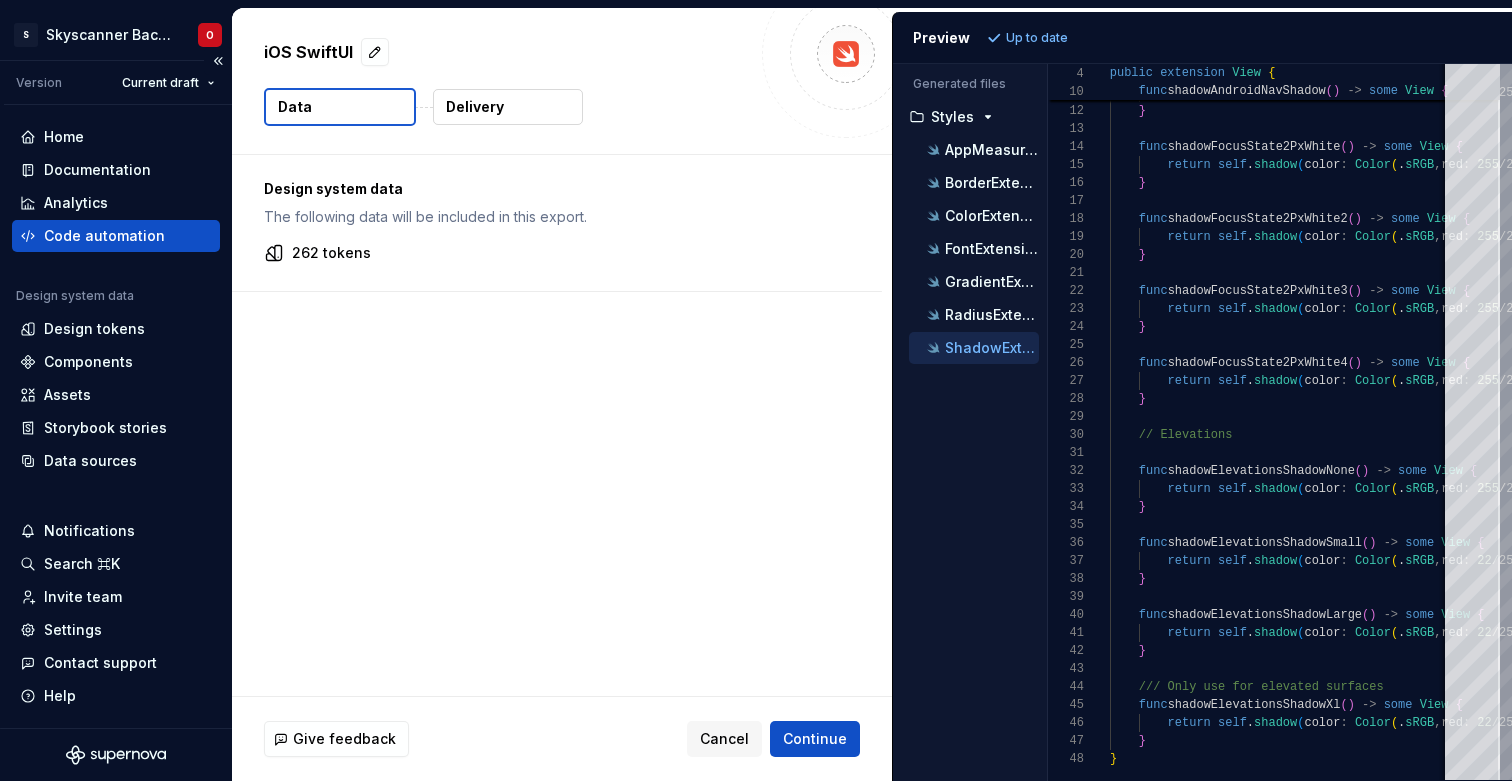 click on "Code automation" at bounding box center [104, 236] 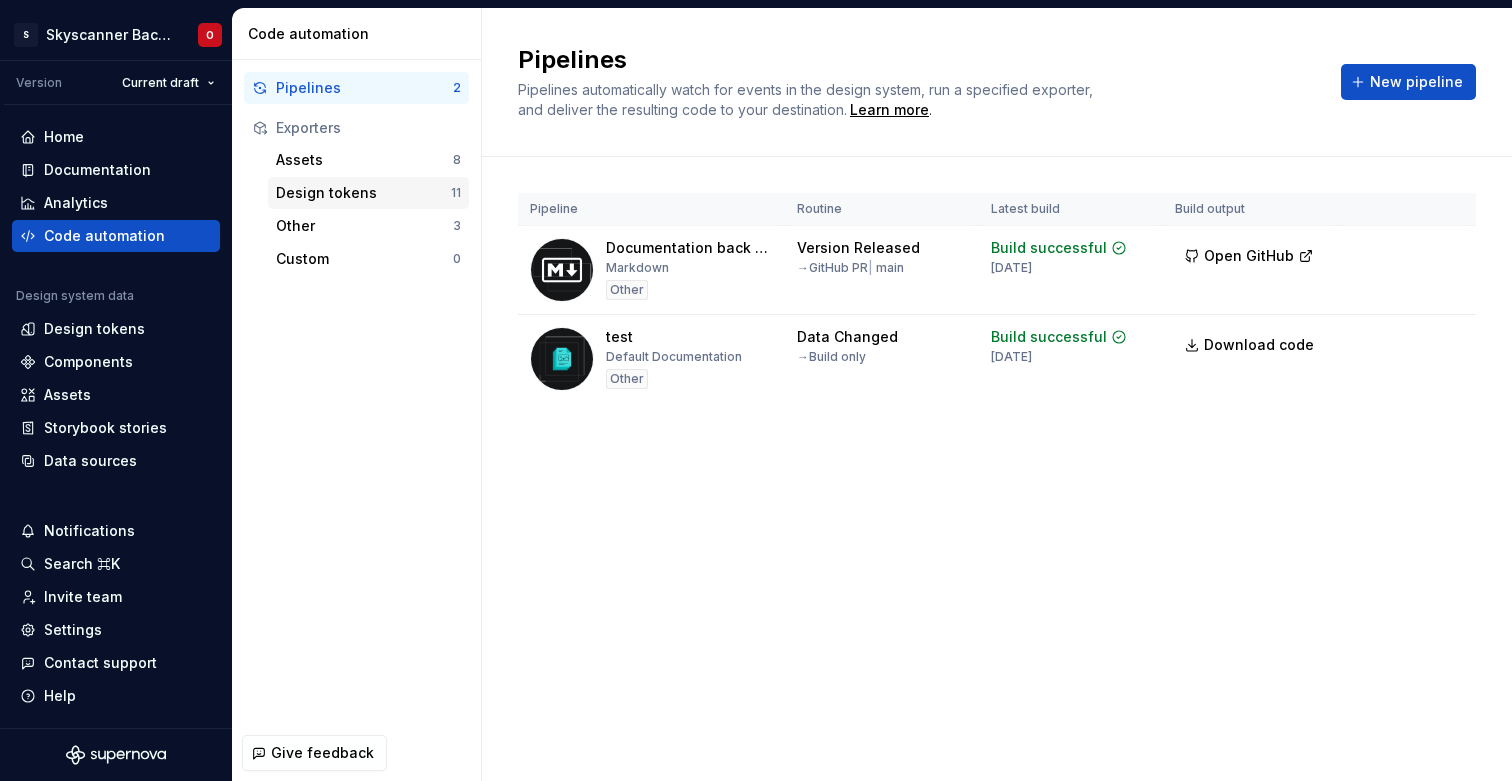 click on "Design tokens" at bounding box center [363, 193] 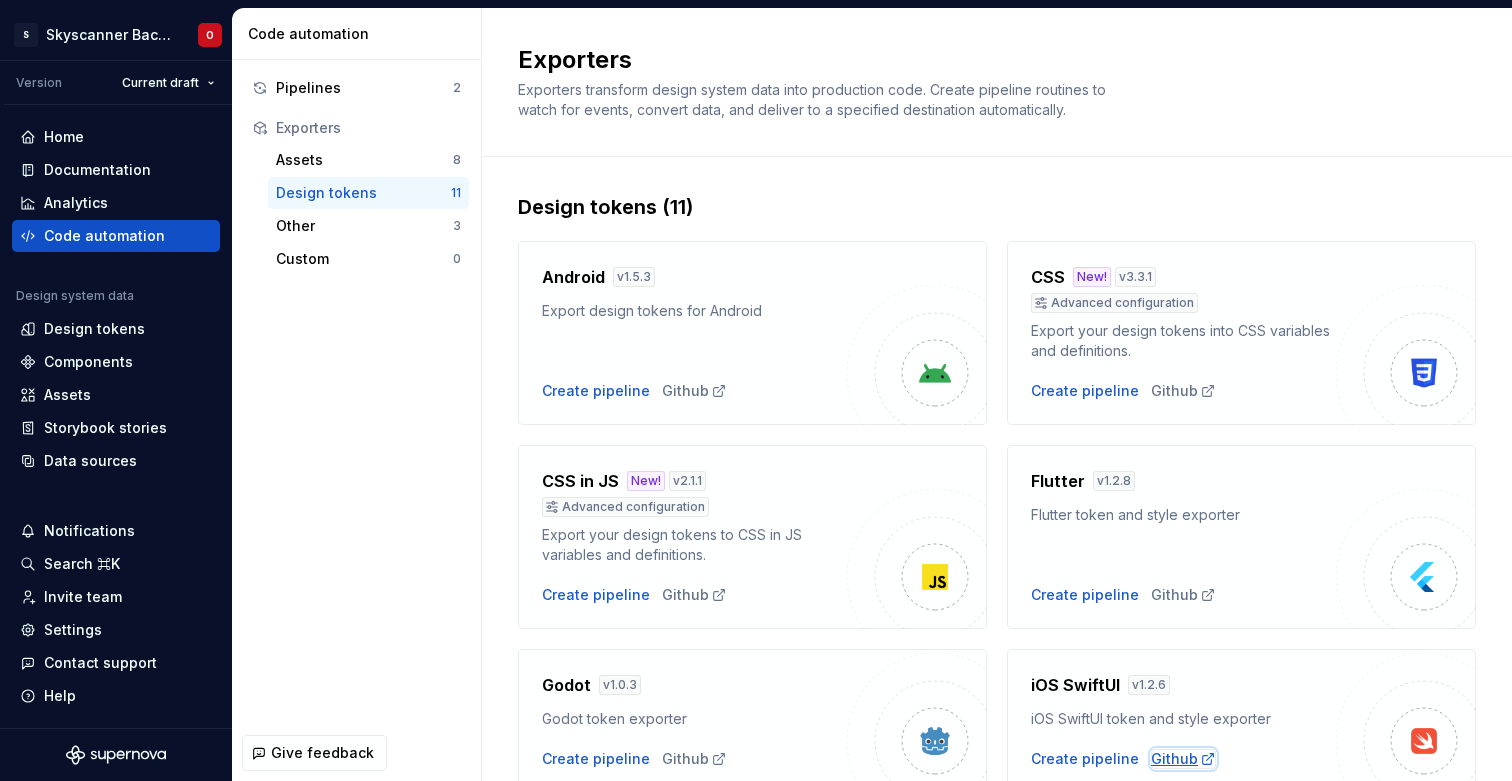 click on "Github" at bounding box center (1183, 759) 